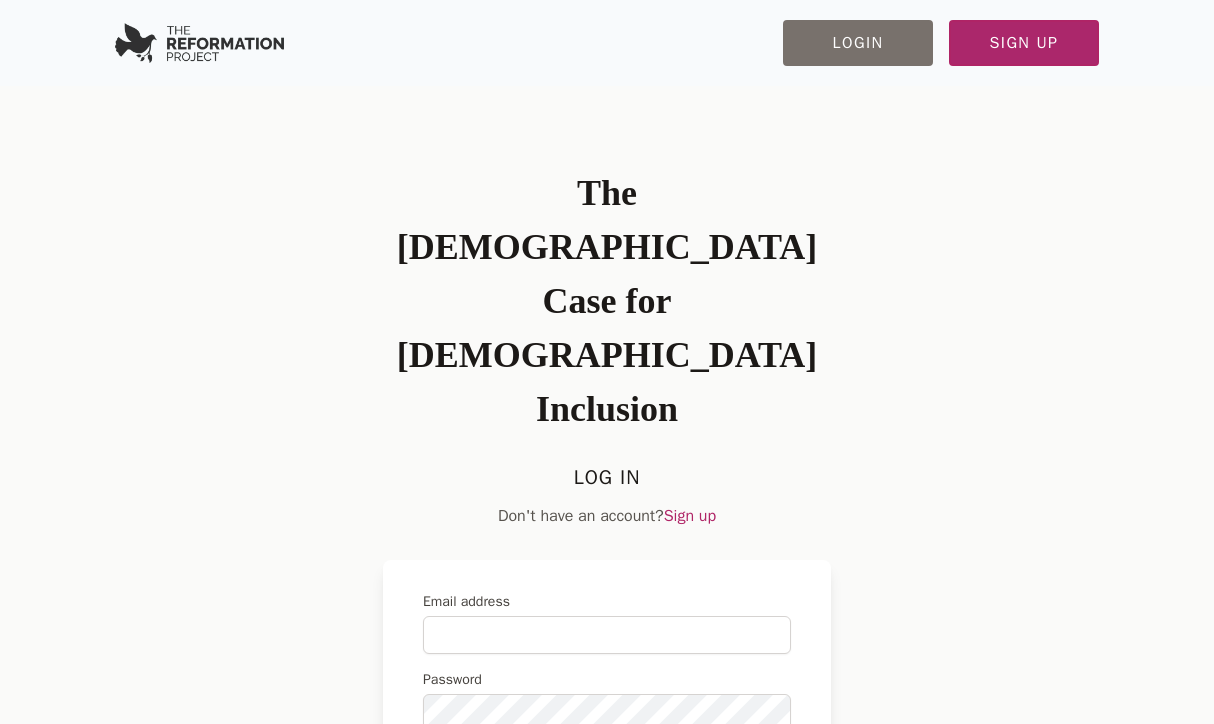 scroll, scrollTop: 0, scrollLeft: 0, axis: both 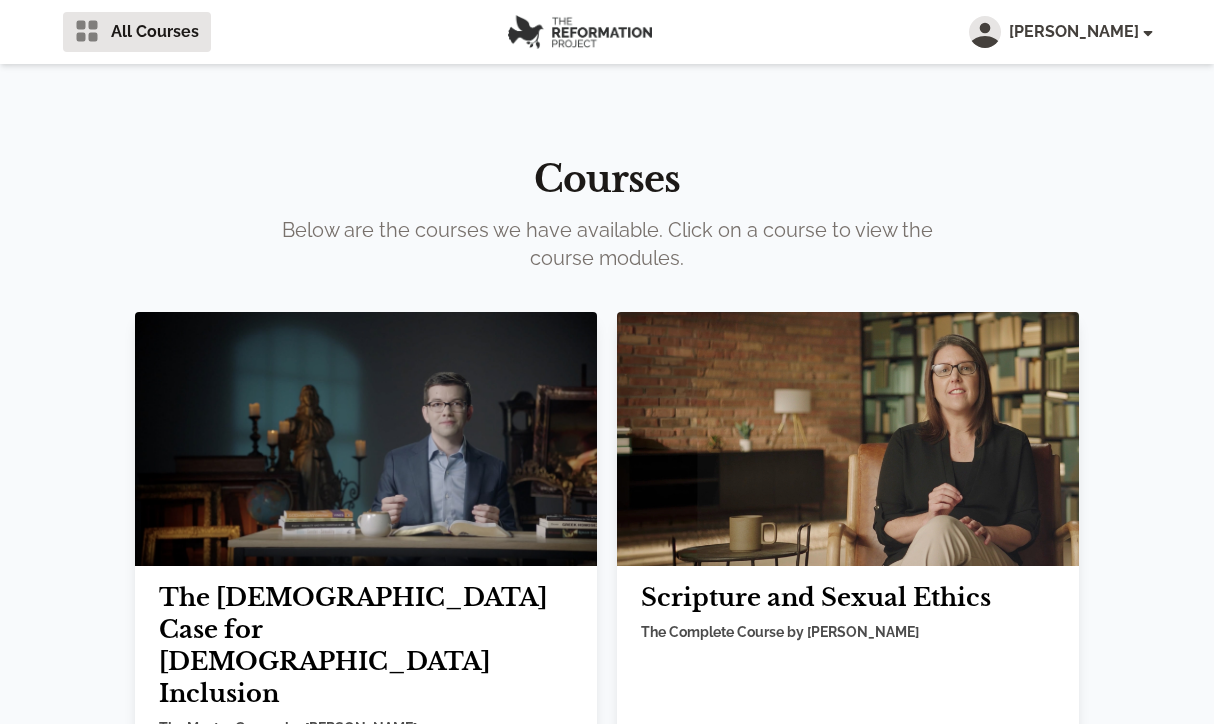 click at bounding box center (366, 439) 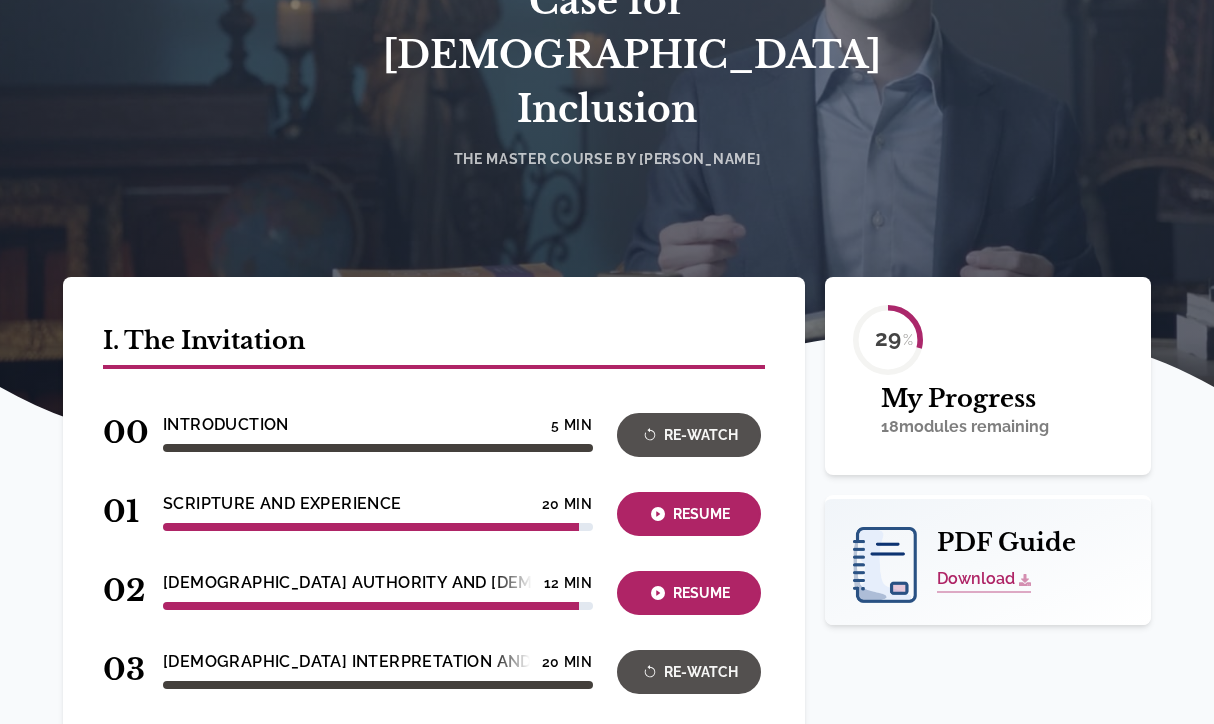 scroll, scrollTop: 829, scrollLeft: 0, axis: vertical 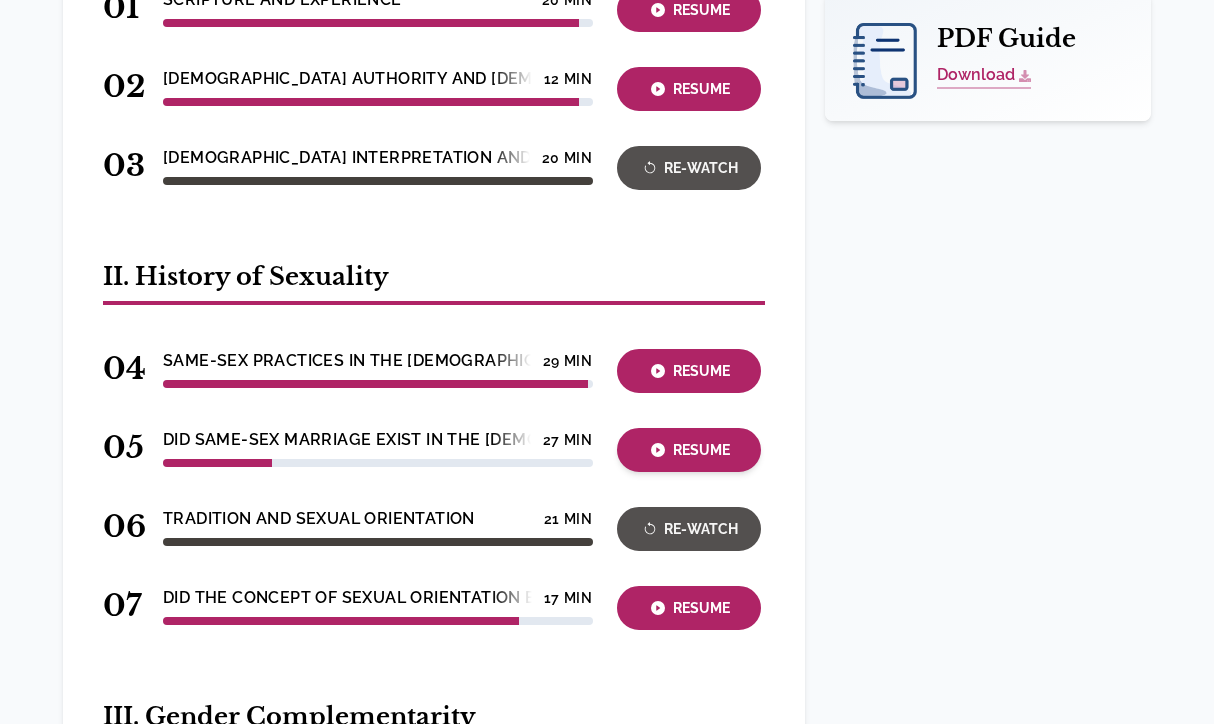 click on "Resume" at bounding box center [689, 450] 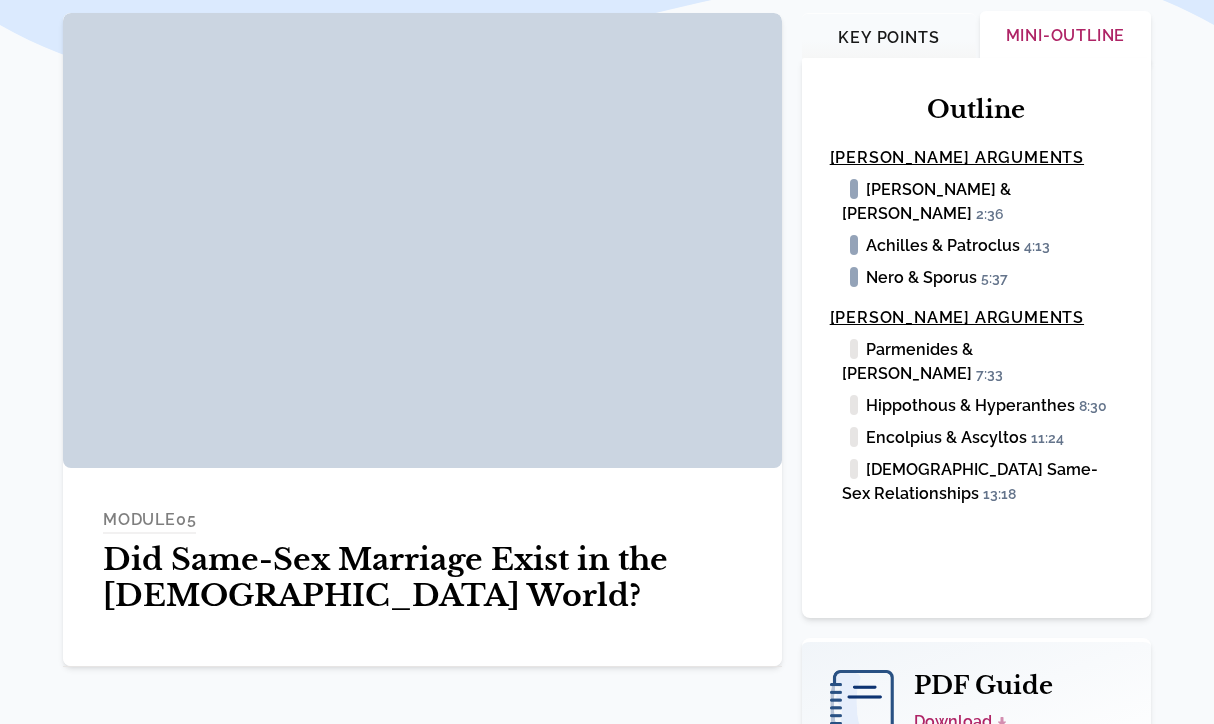 scroll, scrollTop: 431, scrollLeft: 0, axis: vertical 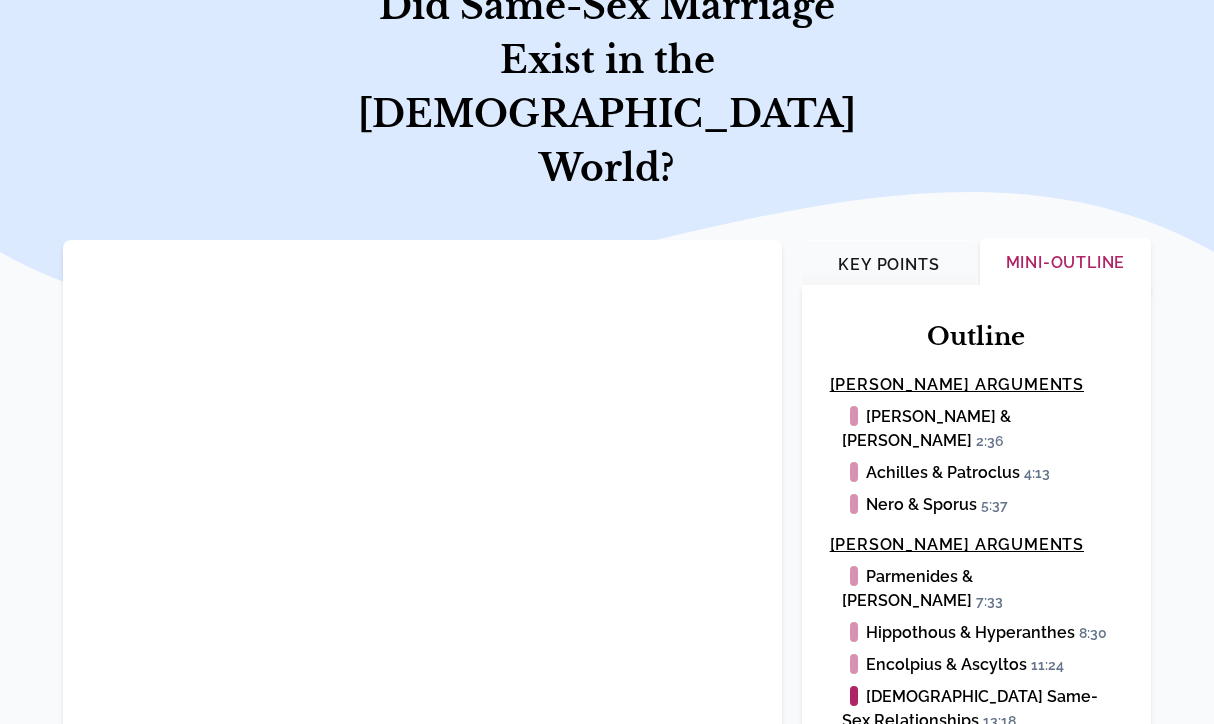 click on "[DEMOGRAPHIC_DATA] Same-Sex Relationships 13:18" at bounding box center [982, 709] 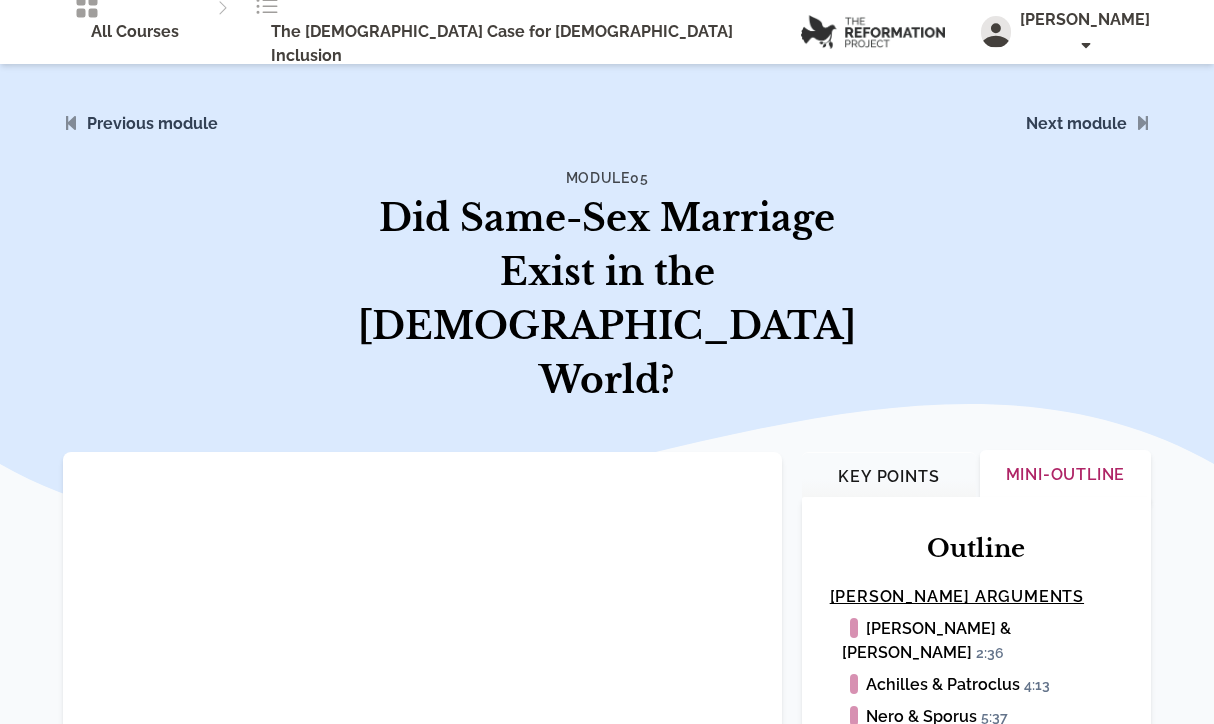 scroll, scrollTop: 93, scrollLeft: 0, axis: vertical 